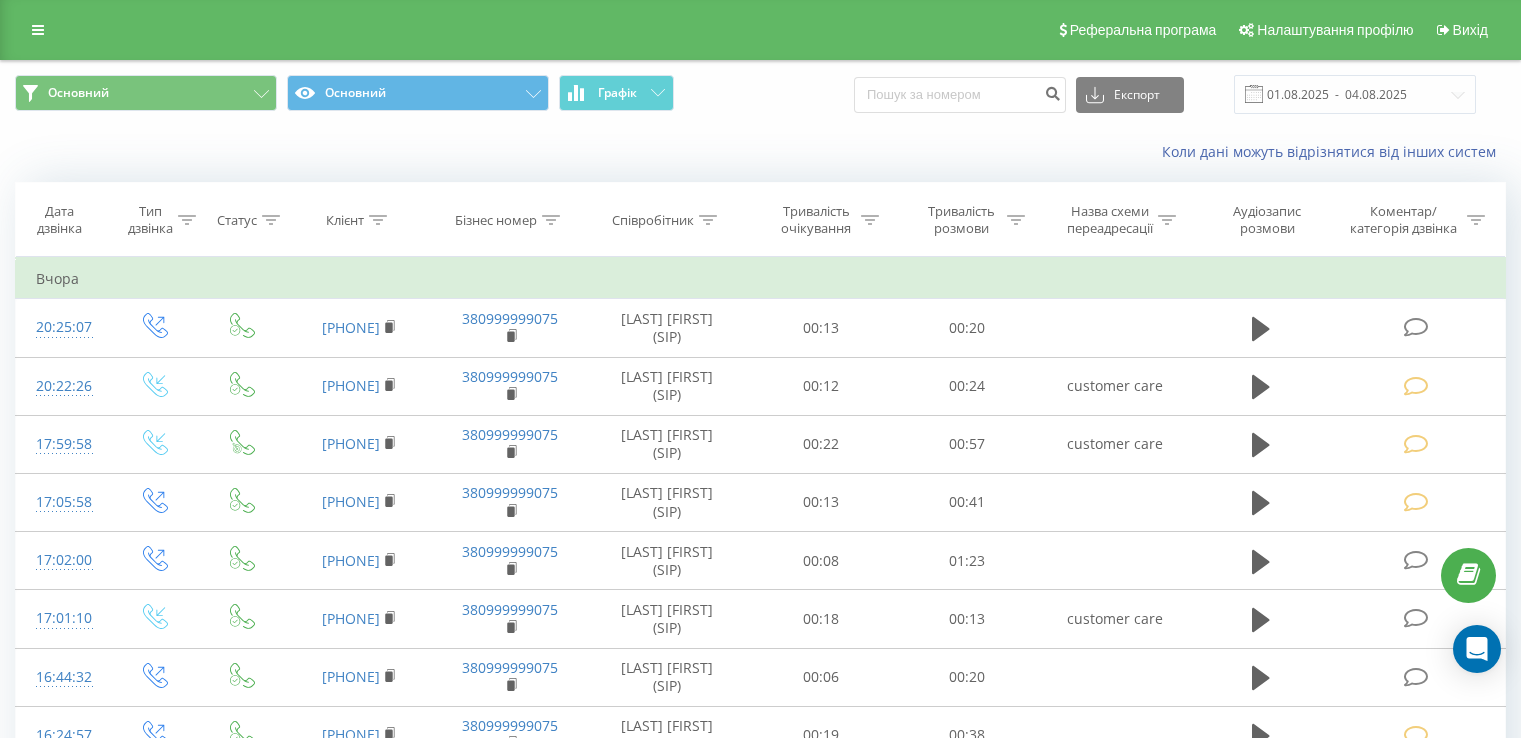 scroll, scrollTop: 0, scrollLeft: 0, axis: both 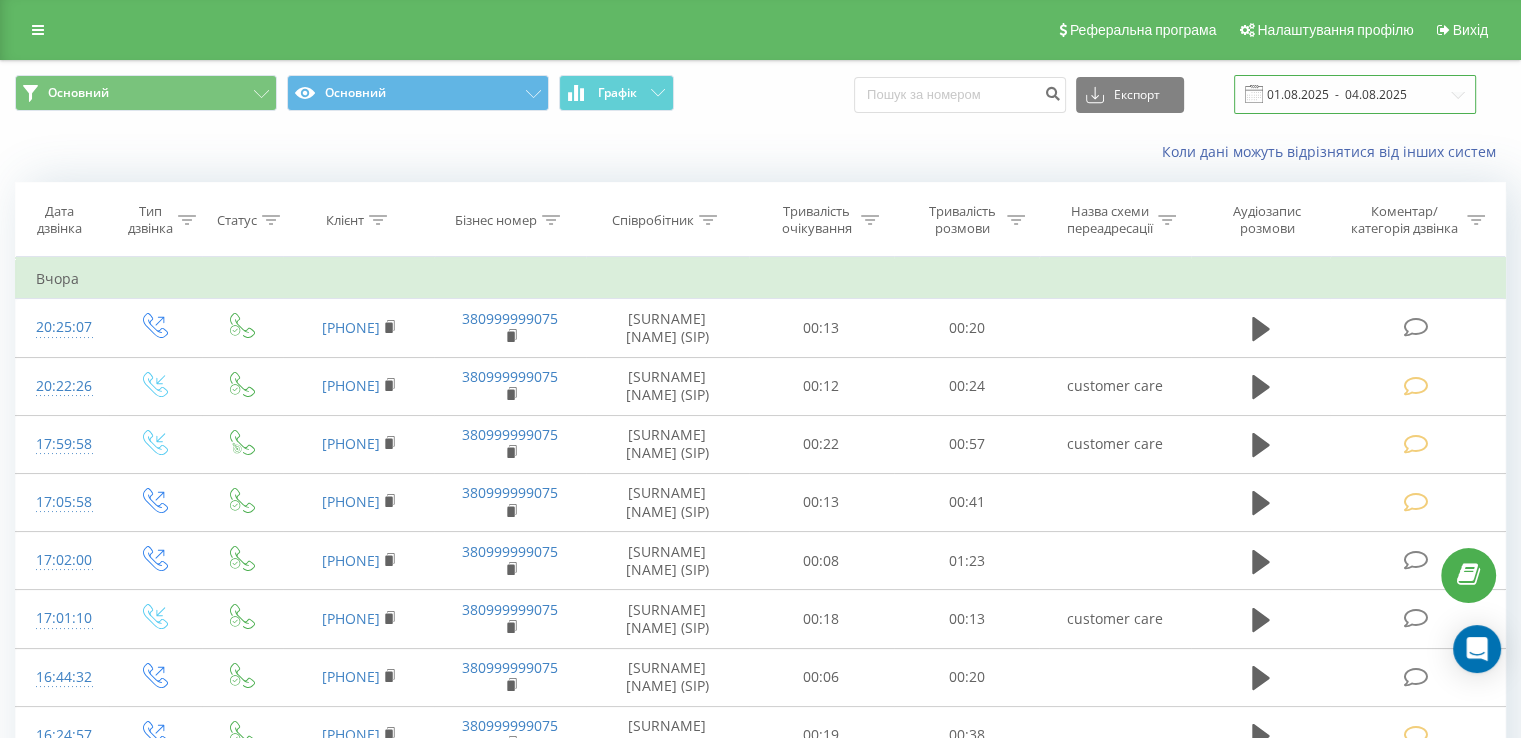 click on "01.08.2025  -  04.08.2025" at bounding box center (1355, 94) 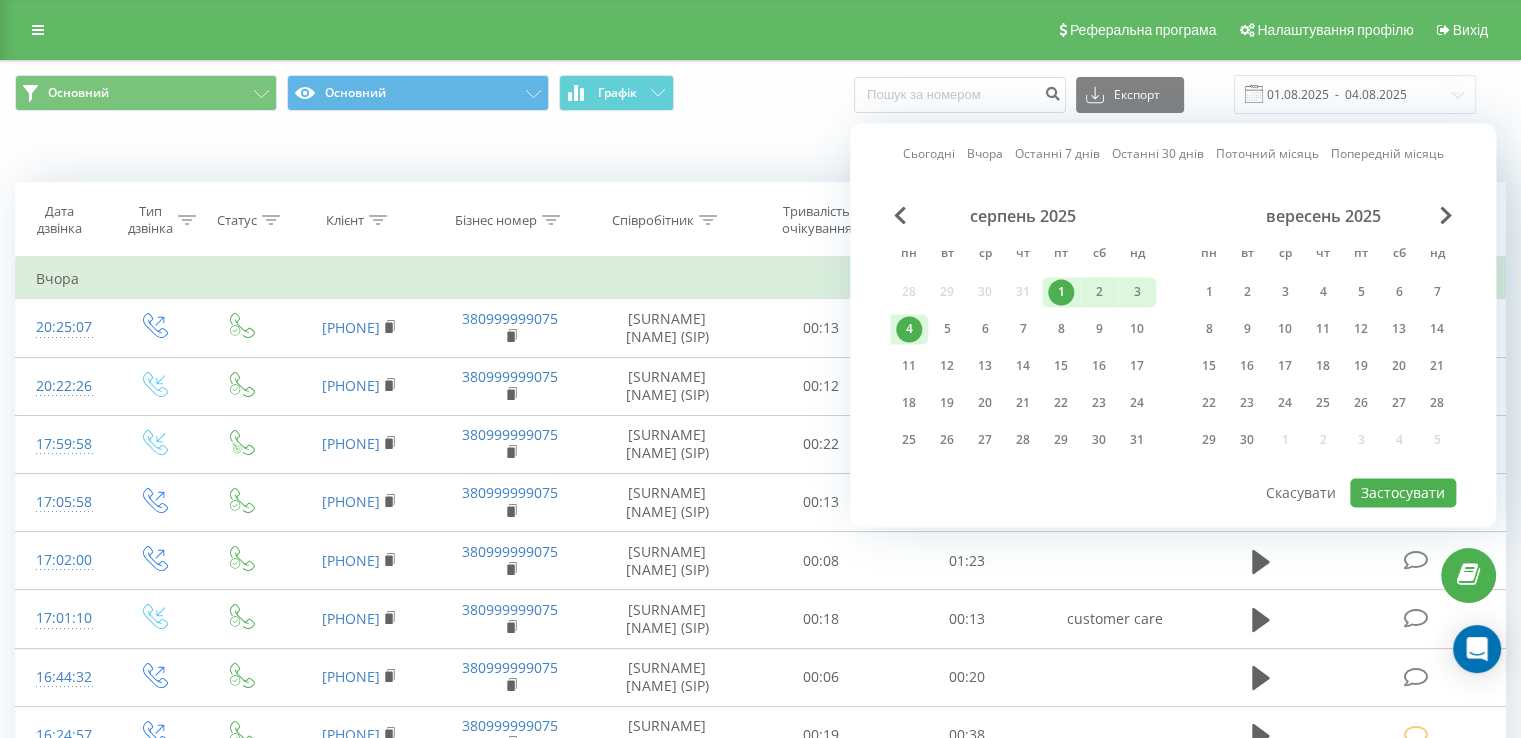 click on "Коли дані можуть відрізнятися вiд інших систем" at bounding box center [1045, 152] 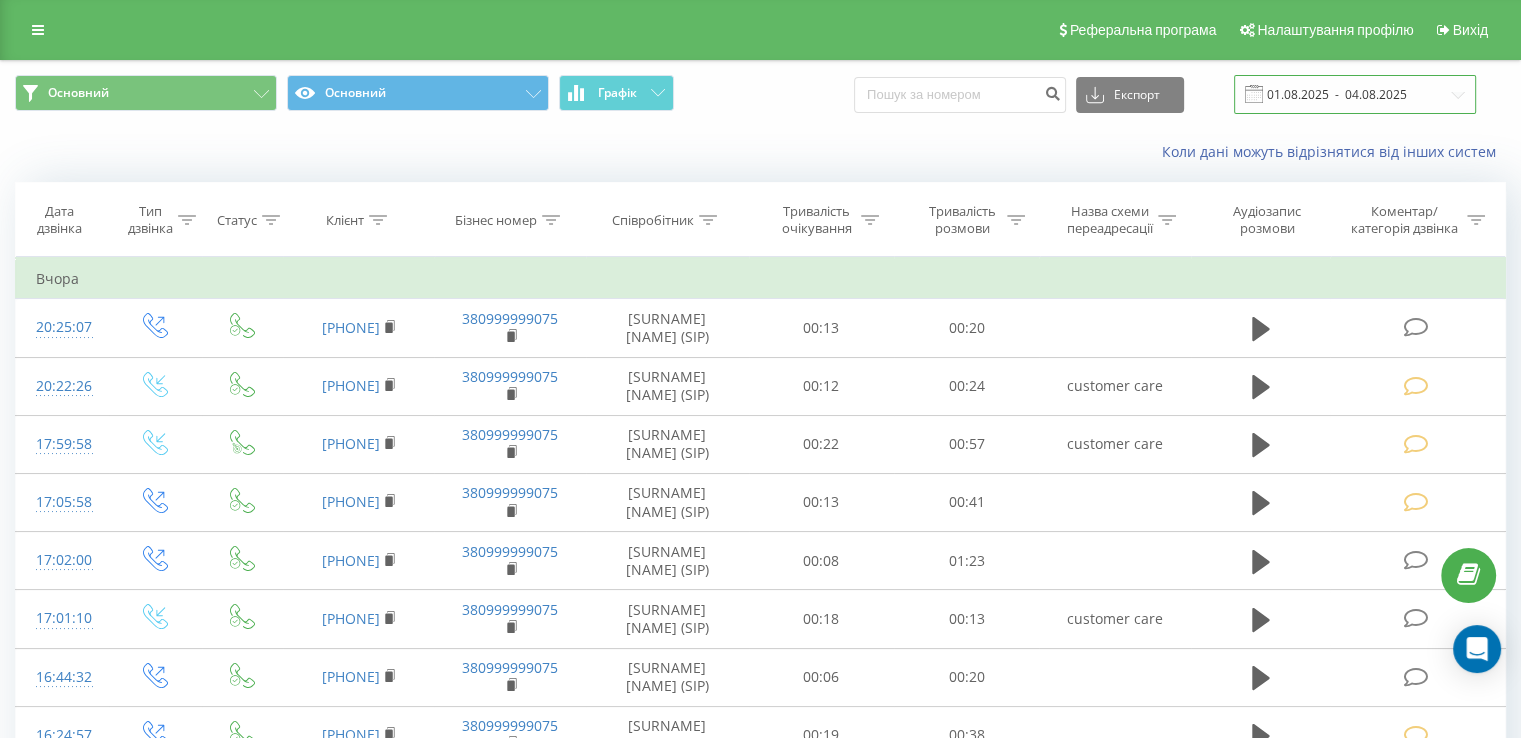 click on "01.08.2025  -  04.08.2025" at bounding box center (1355, 94) 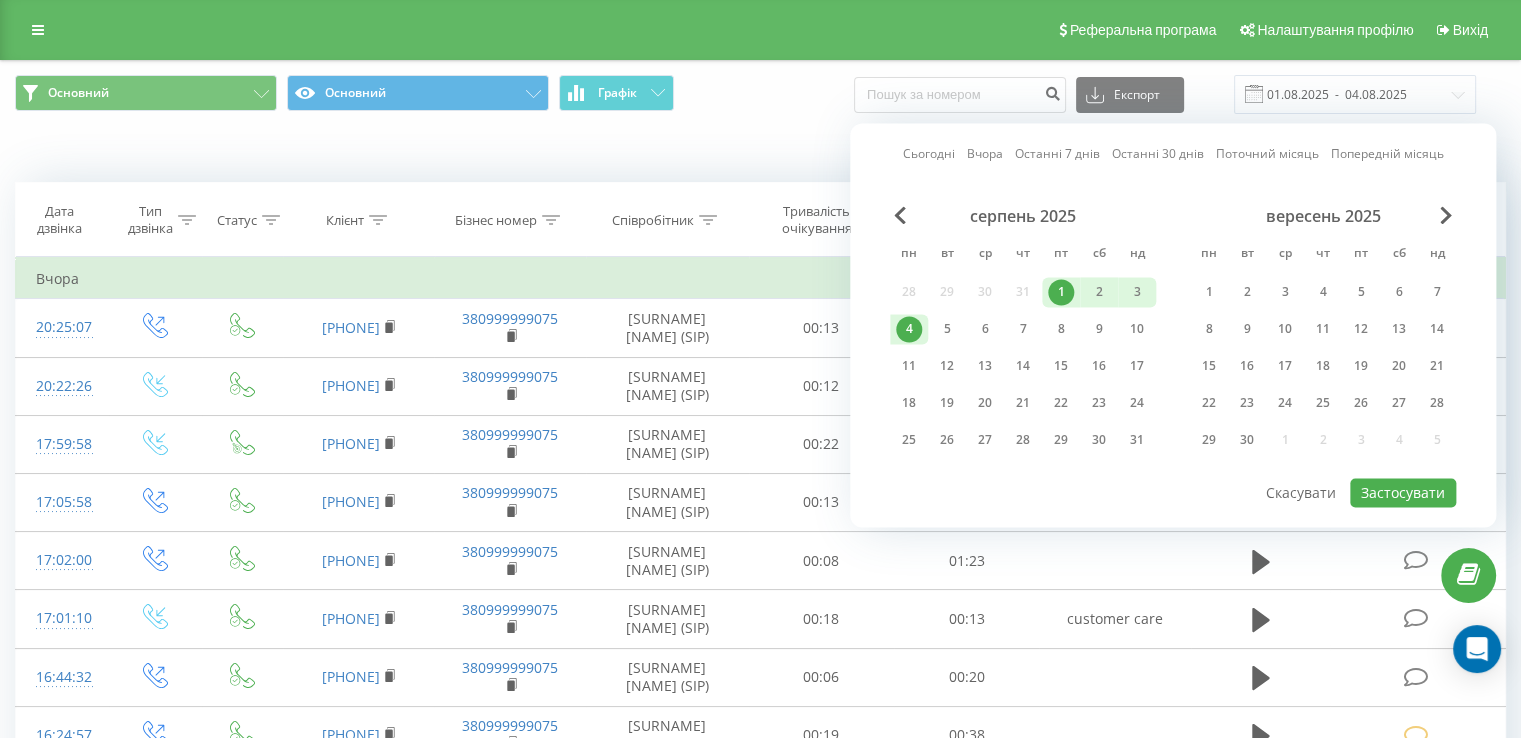 click on "1" at bounding box center (1061, 292) 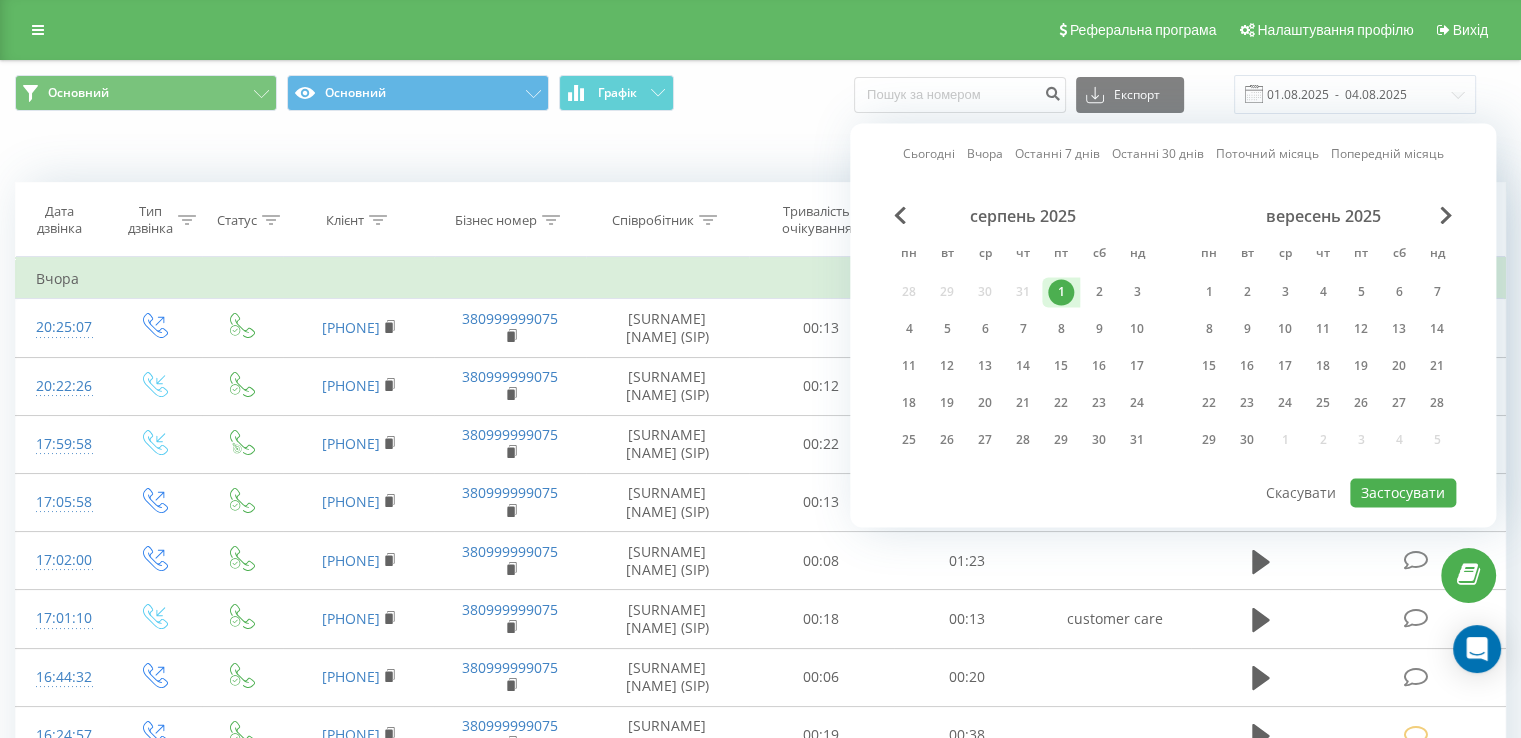 click on "серпень 2025 пн вт ср чт пт сб нд 28 29 30 31 1 2 3 4 5 6 7 8 9 10 11 12 13 14 15 16 17 18 19 20 21 22 23 24 25 26 27 28 29 30 31" at bounding box center [1023, 334] 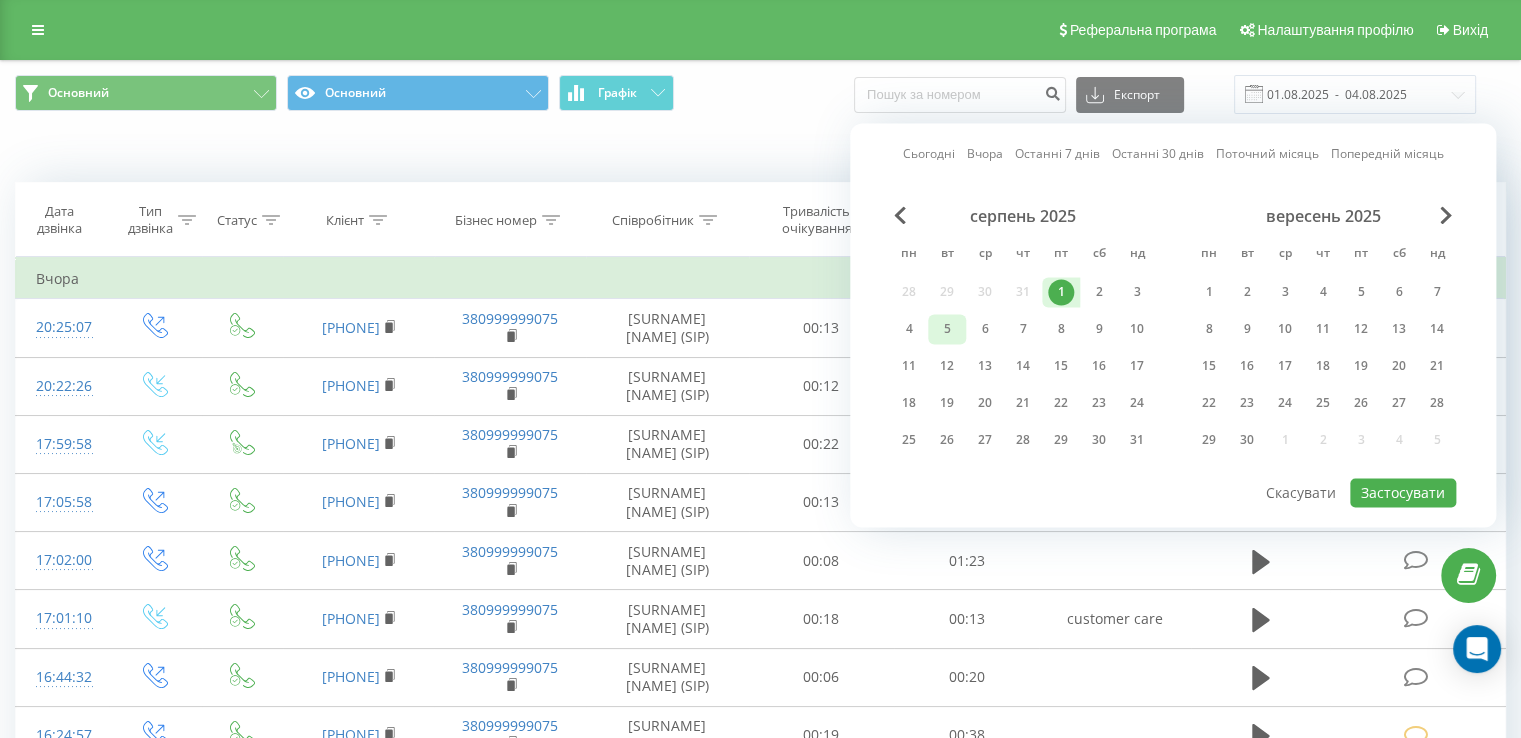 click on "5" at bounding box center [947, 329] 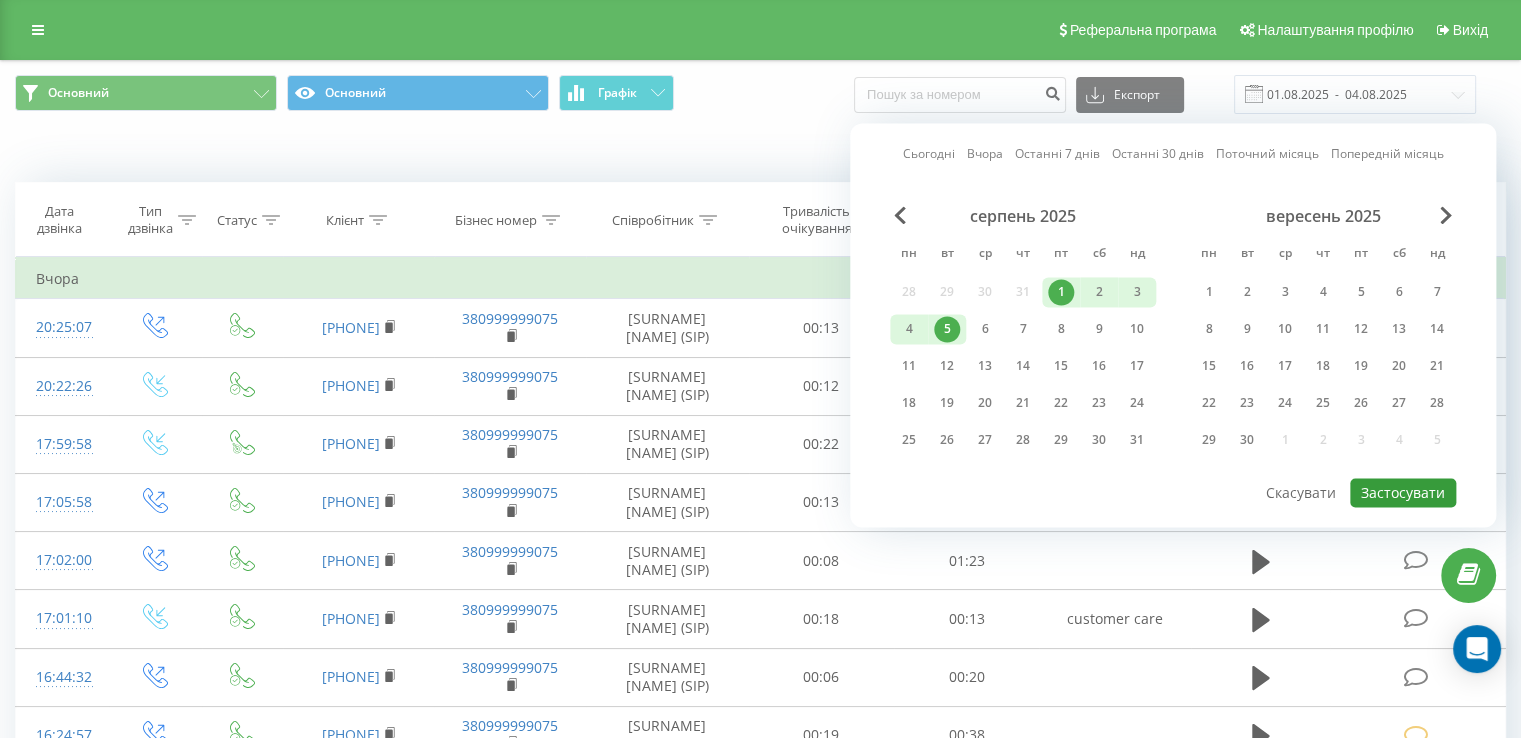 click on "Застосувати" at bounding box center (1403, 492) 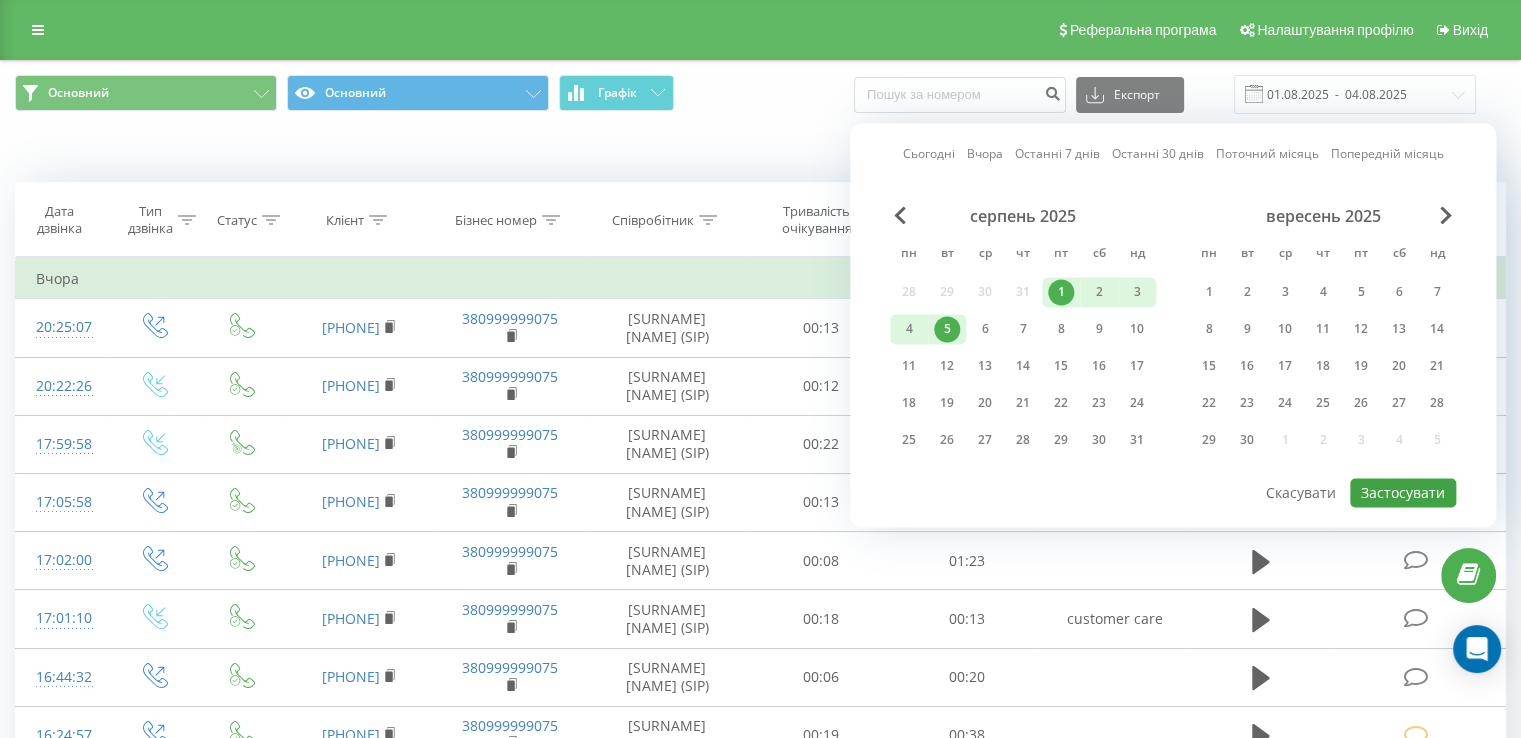 type on "01.08.2025  -  05.08.2025" 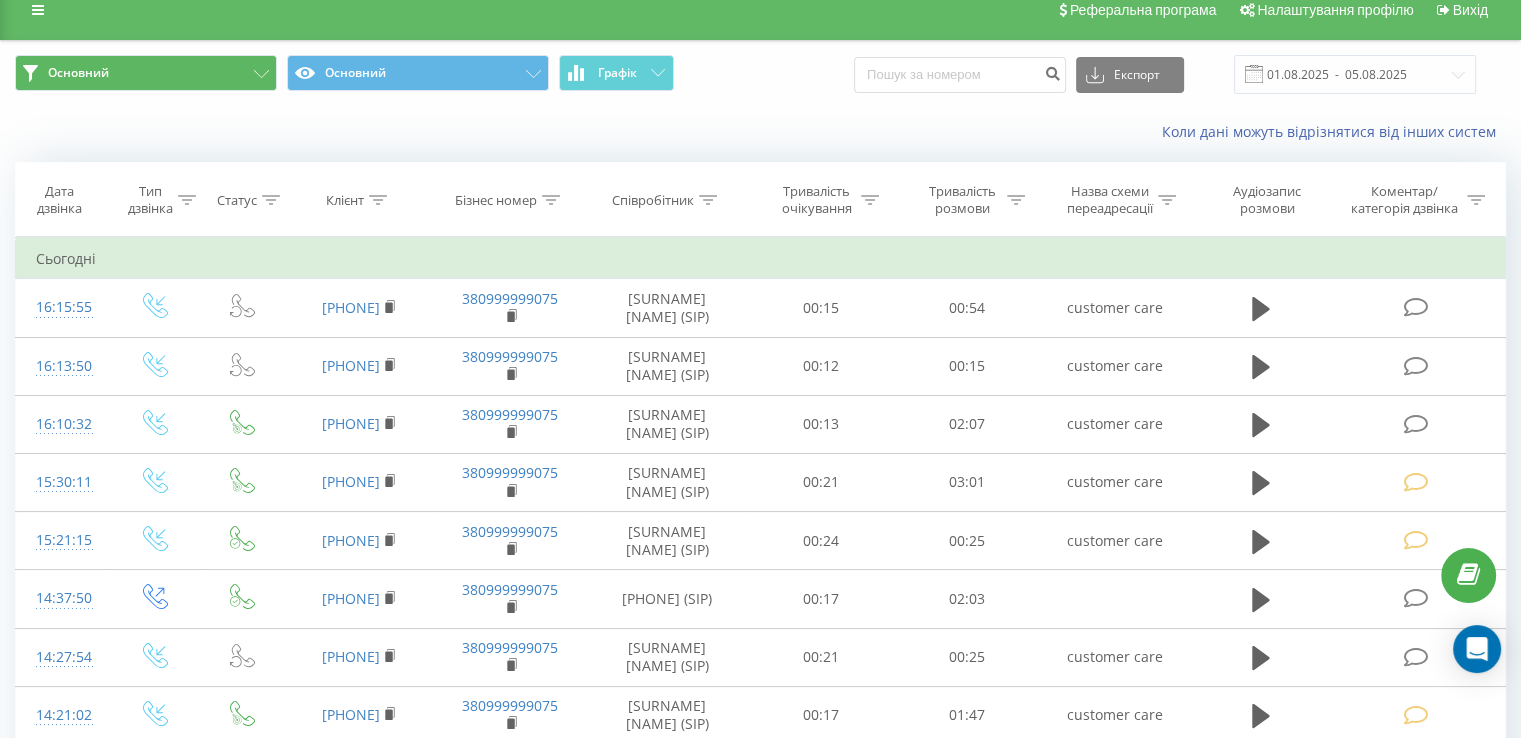 scroll, scrollTop: 0, scrollLeft: 0, axis: both 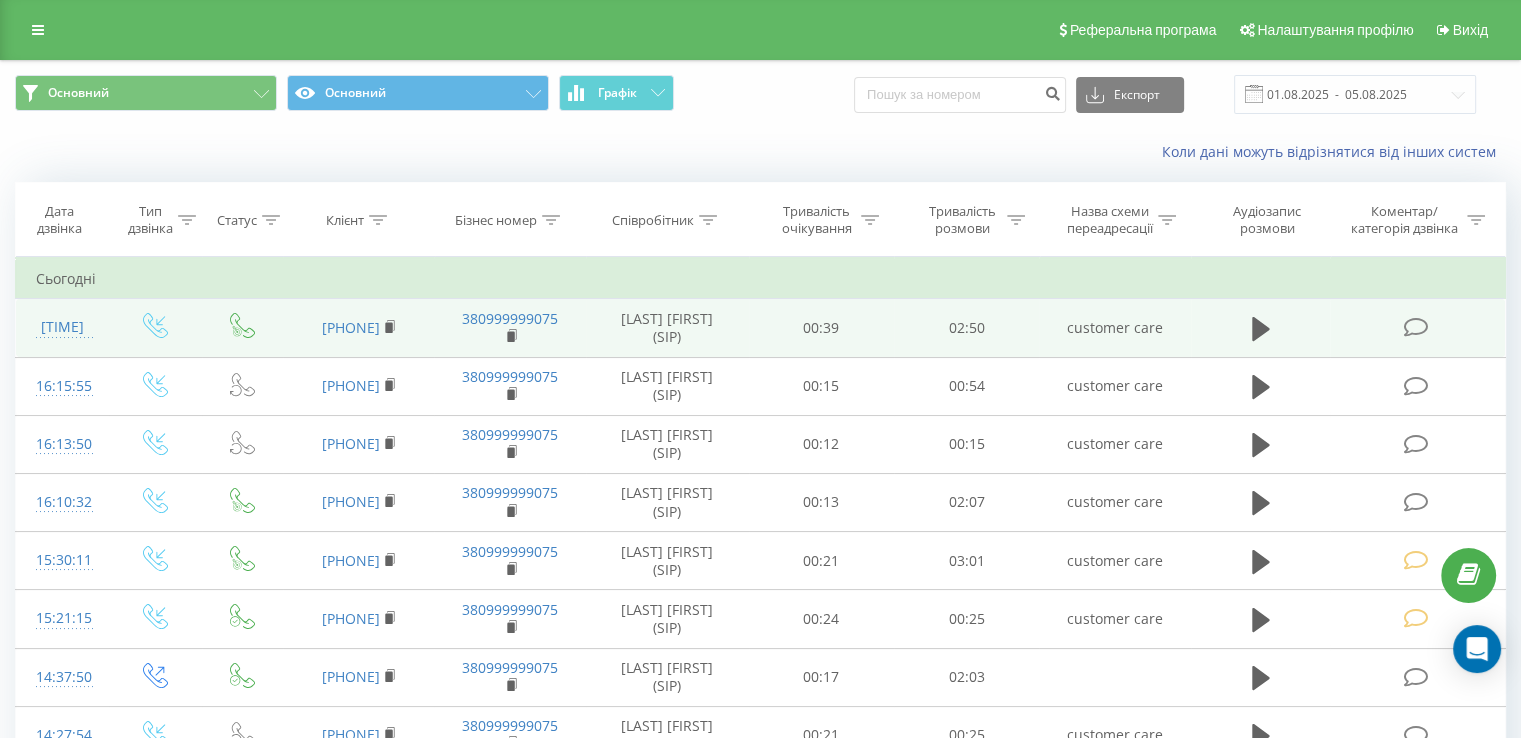 click at bounding box center (1415, 327) 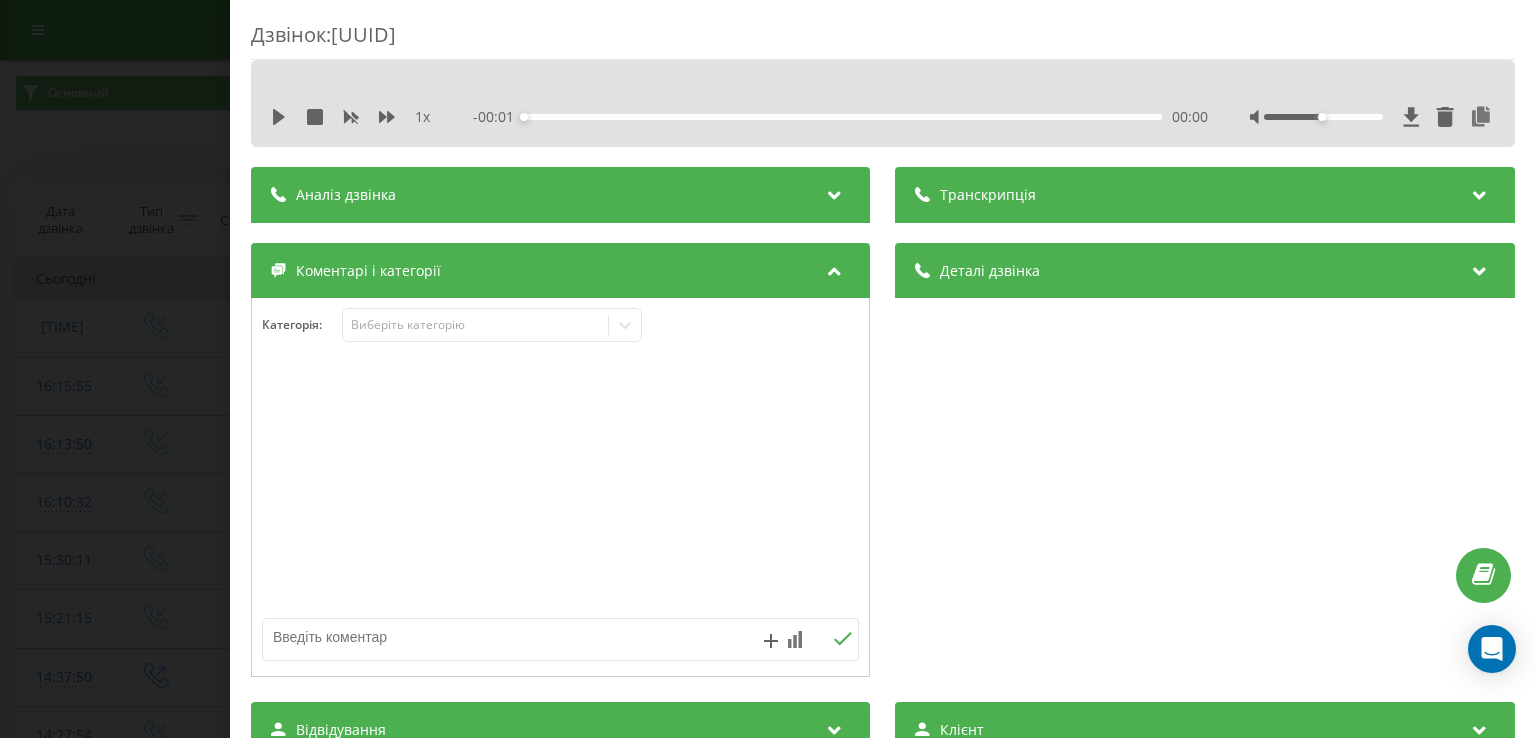 drag, startPoint x: 472, startPoint y: 285, endPoint x: 476, endPoint y: 312, distance: 27.294687 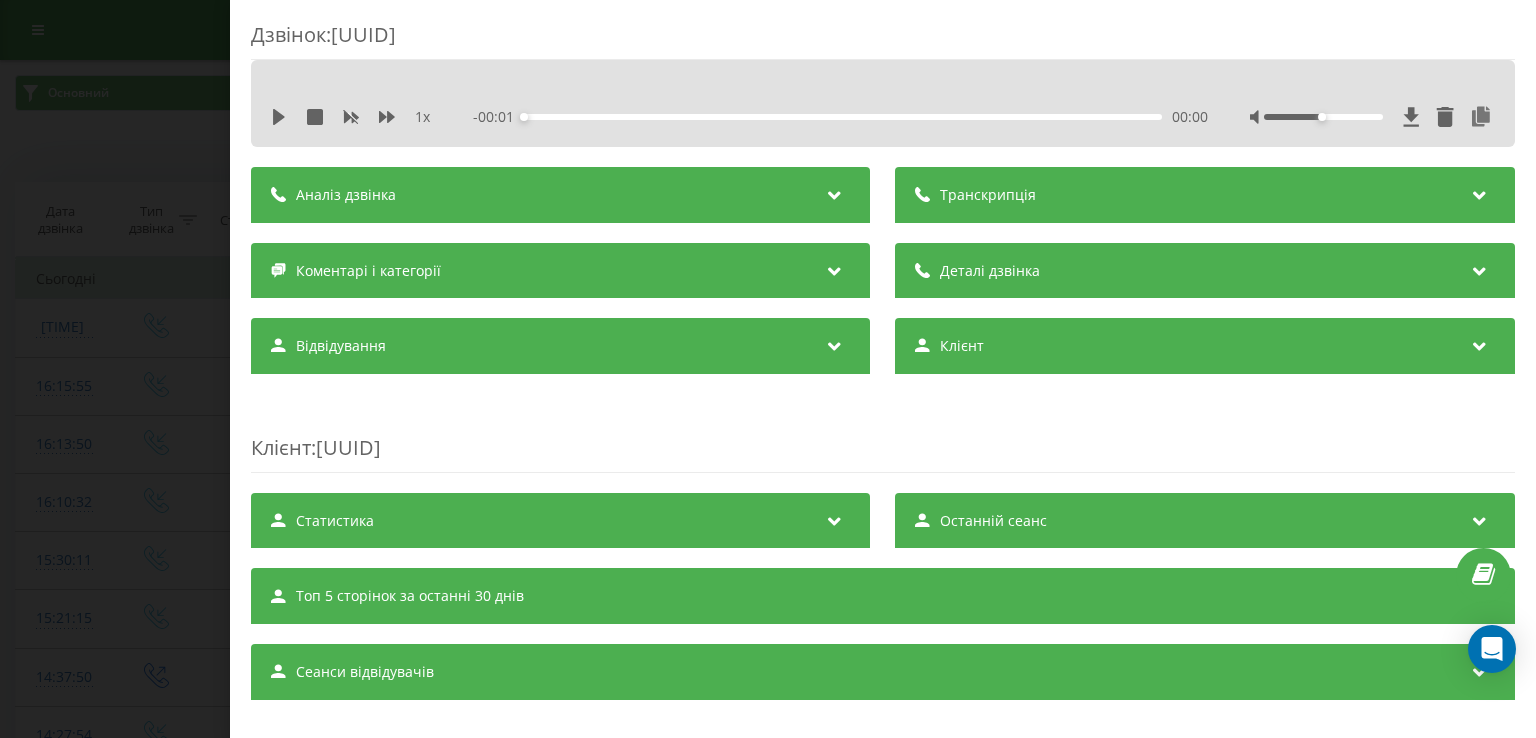 click on "Коментарі і категорії" at bounding box center [560, 271] 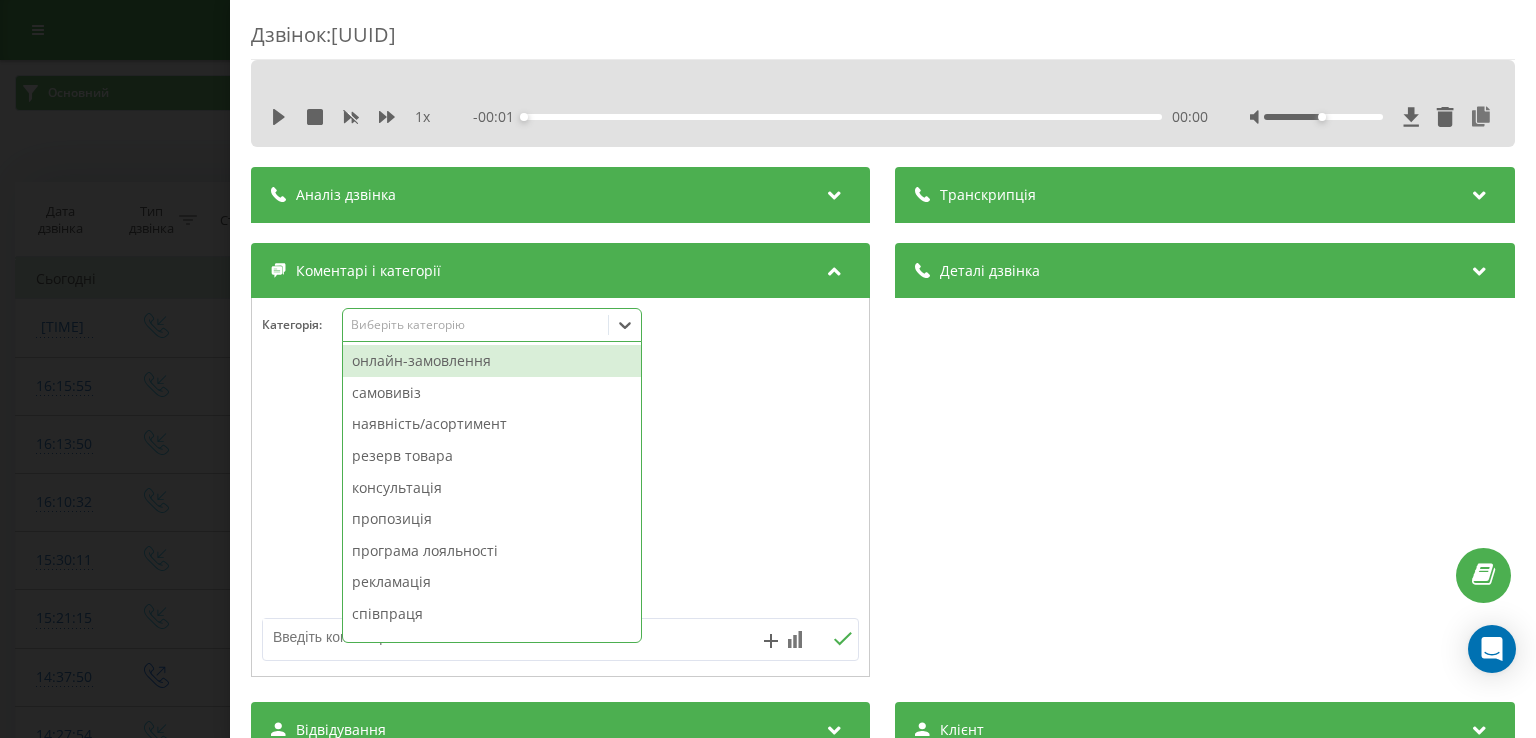 click on "Виберіть категорію" at bounding box center (476, 325) 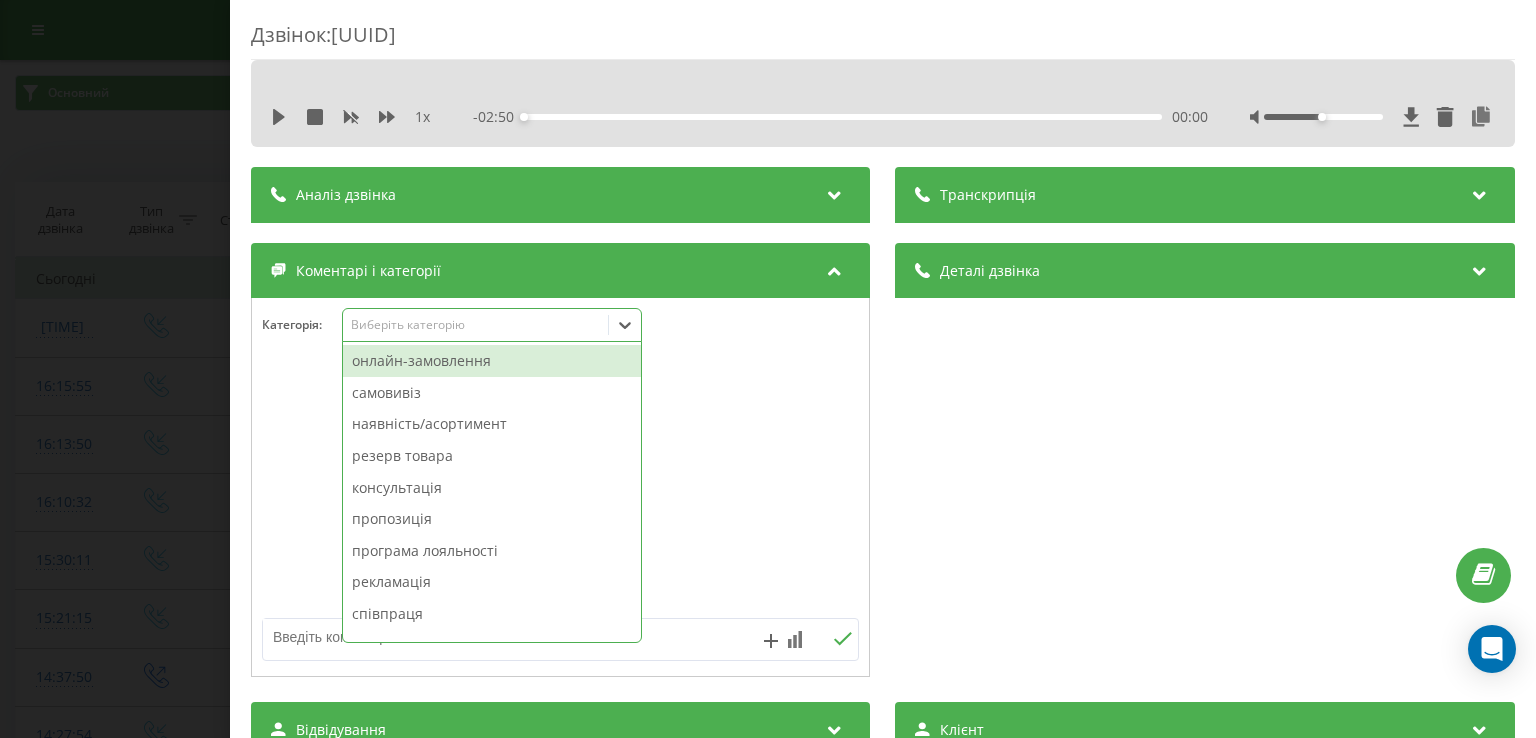 click on "пропозиція" at bounding box center [492, 519] 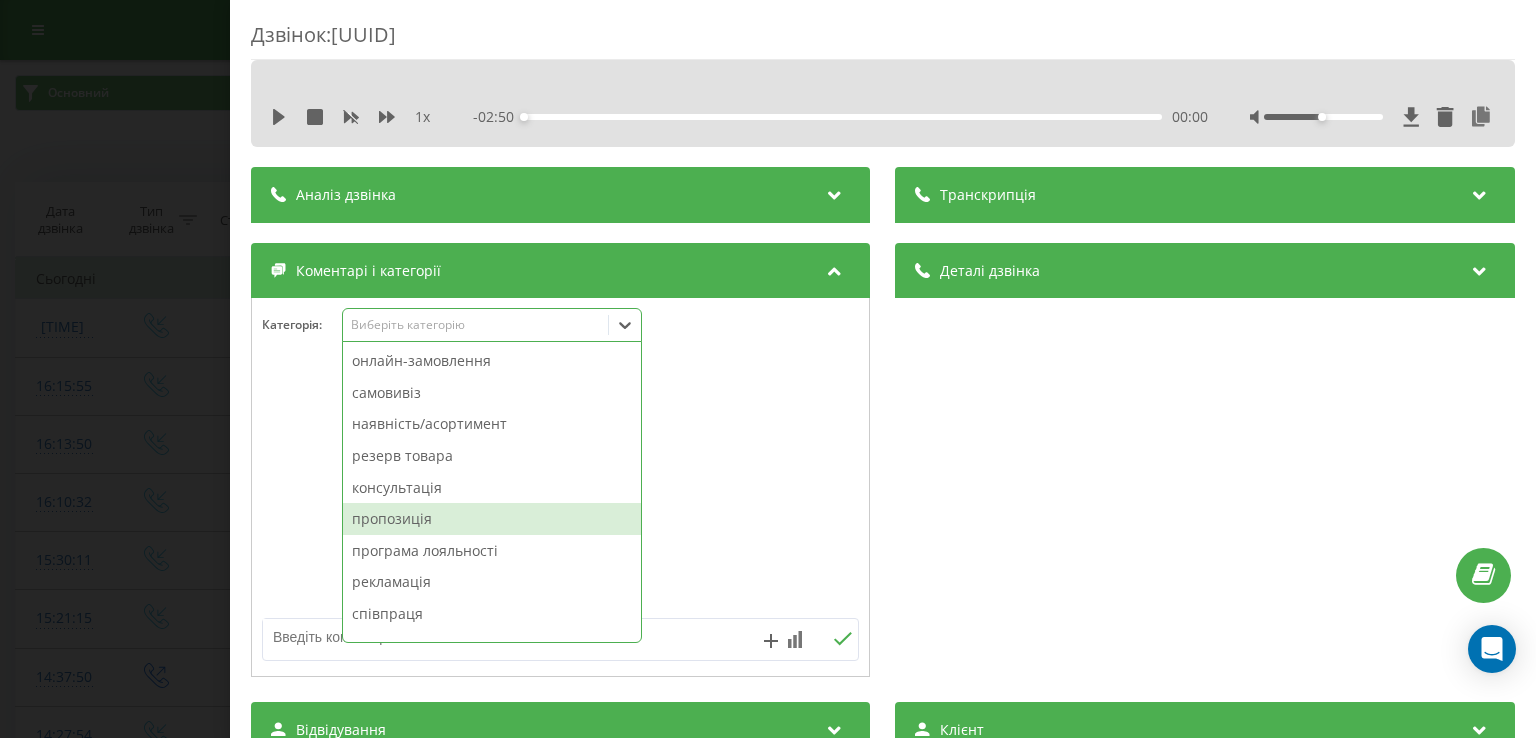 click on "пропозиція" at bounding box center (492, 519) 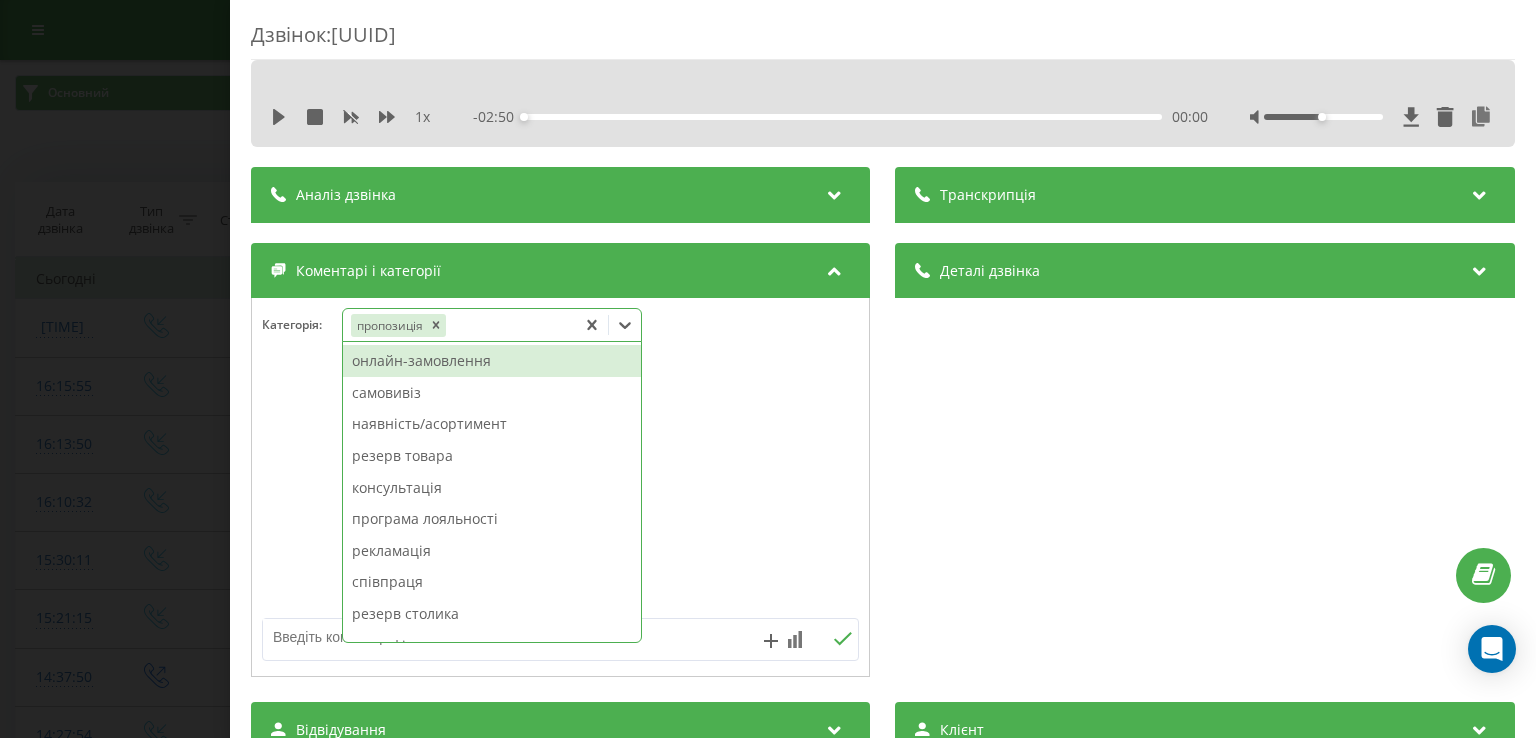 click on "Дзвінок :  ua5_-1754403220.170684   1 x  - 02:50 00:00   00:00   Транскрипція Для AI-аналізу майбутніх дзвінків  налаштуйте та активуйте профіль на сторінці . Якщо профіль вже є і дзвінок відповідає його умовам, оновіть сторінку через 10 хвилин - AI аналізує поточний дзвінок. Аналіз дзвінка Для AI-аналізу майбутніх дзвінків  налаштуйте та активуйте профіль на сторінці . Якщо профіль вже є і дзвінок відповідає його умовам, оновіть сторінку через 10 хвилин - AI аналізує поточний дзвінок. Деталі дзвінка Загальне Дата дзвінка 2025-08-05 17:13:40 Тип дзвінка Вхідний Статус дзвінка Цільовий 380955020610 n/a" at bounding box center (768, 369) 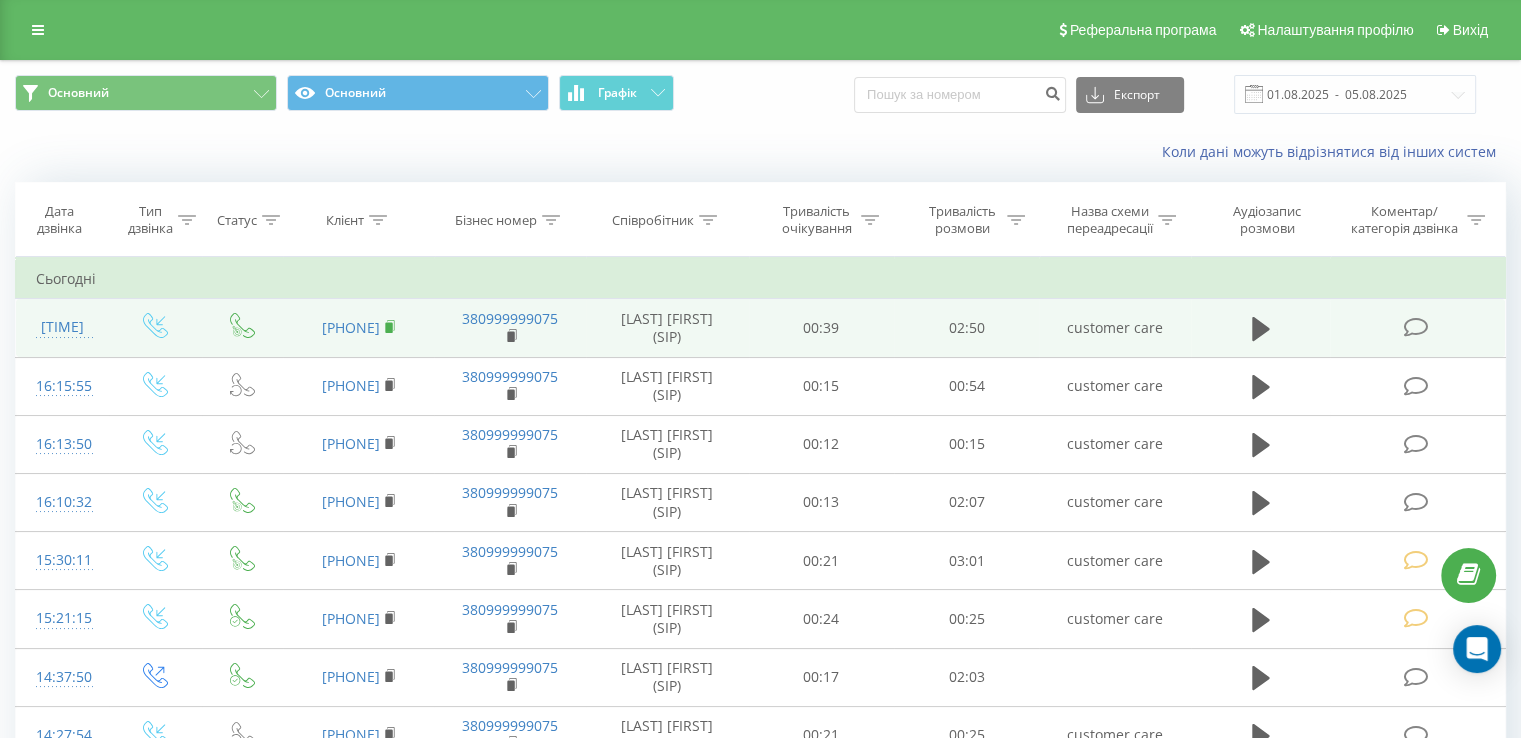 click 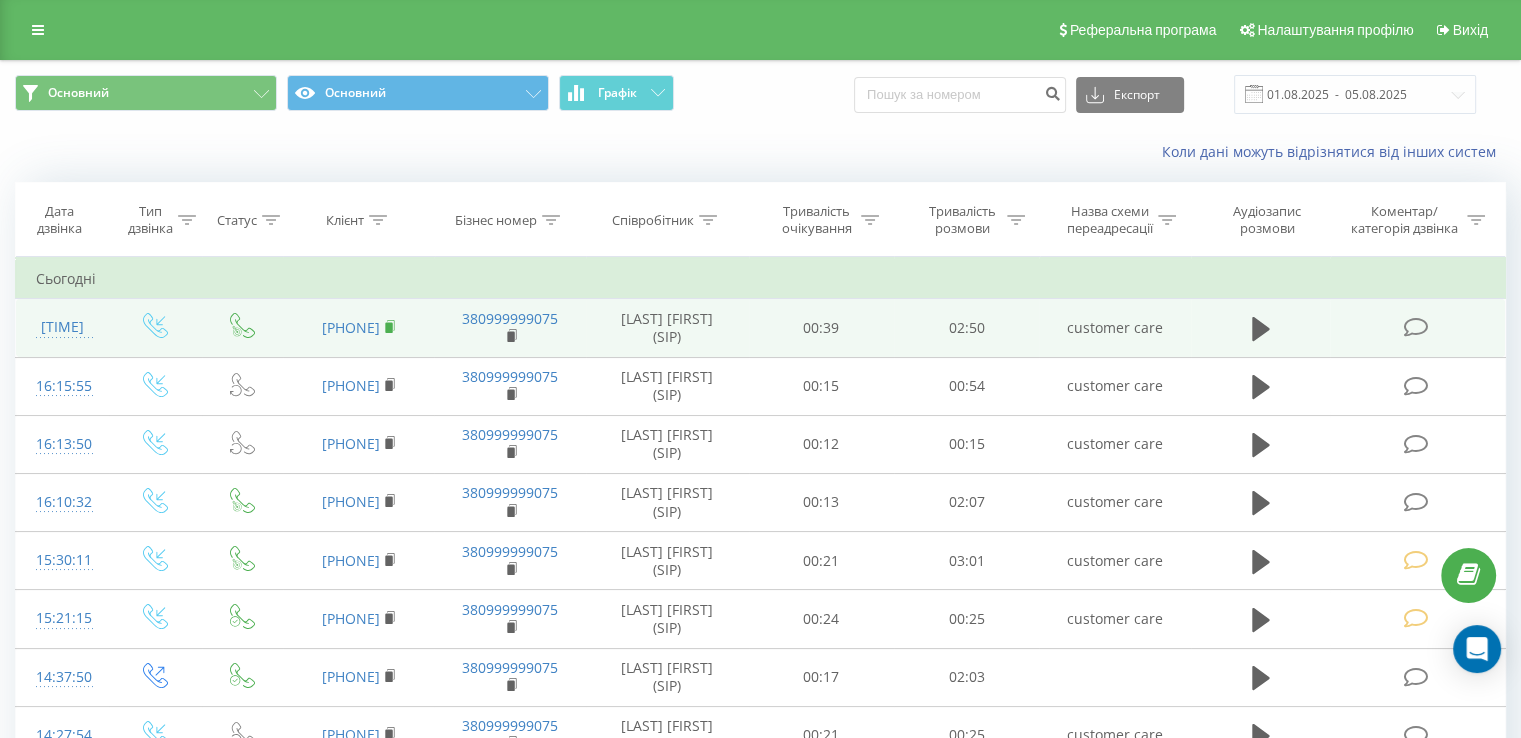 click 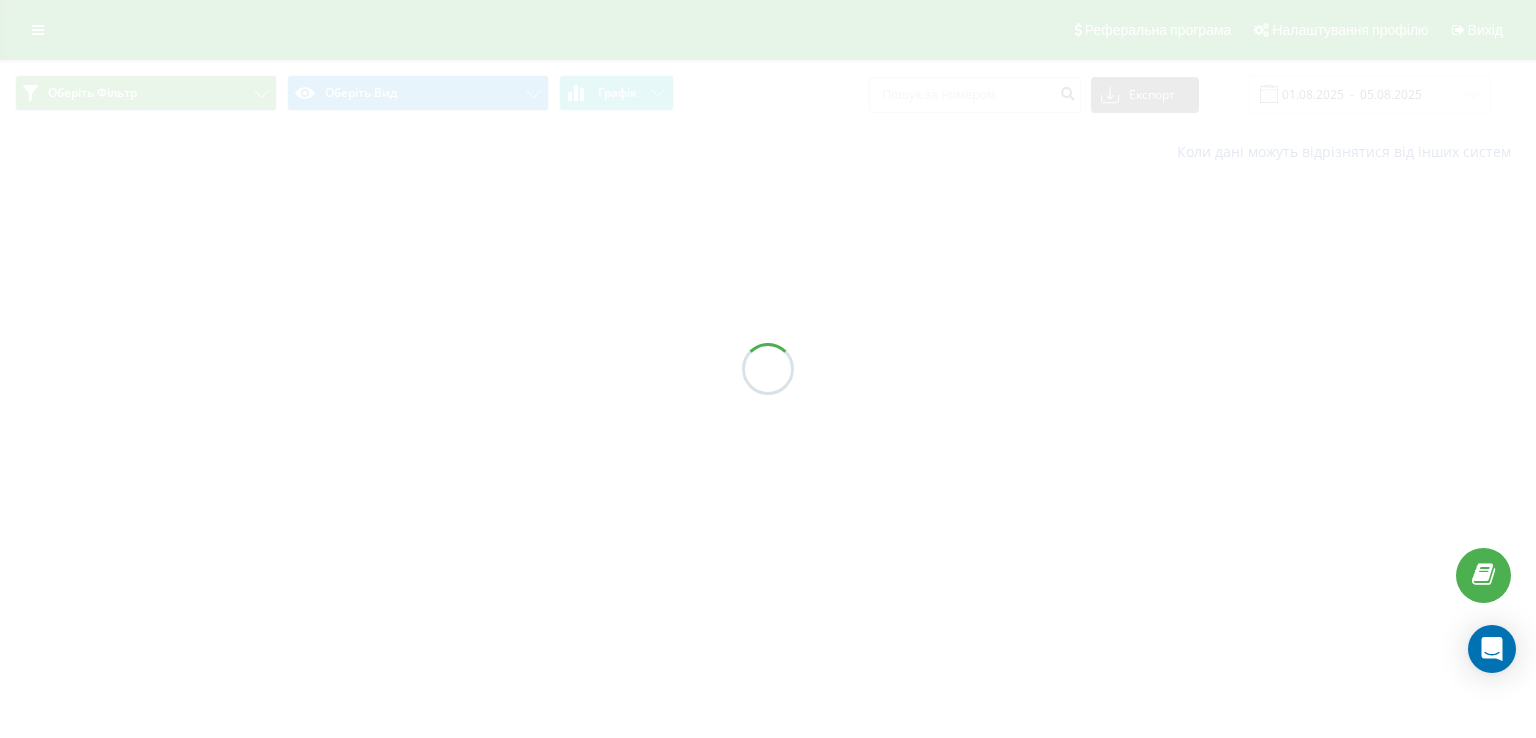 scroll, scrollTop: 0, scrollLeft: 0, axis: both 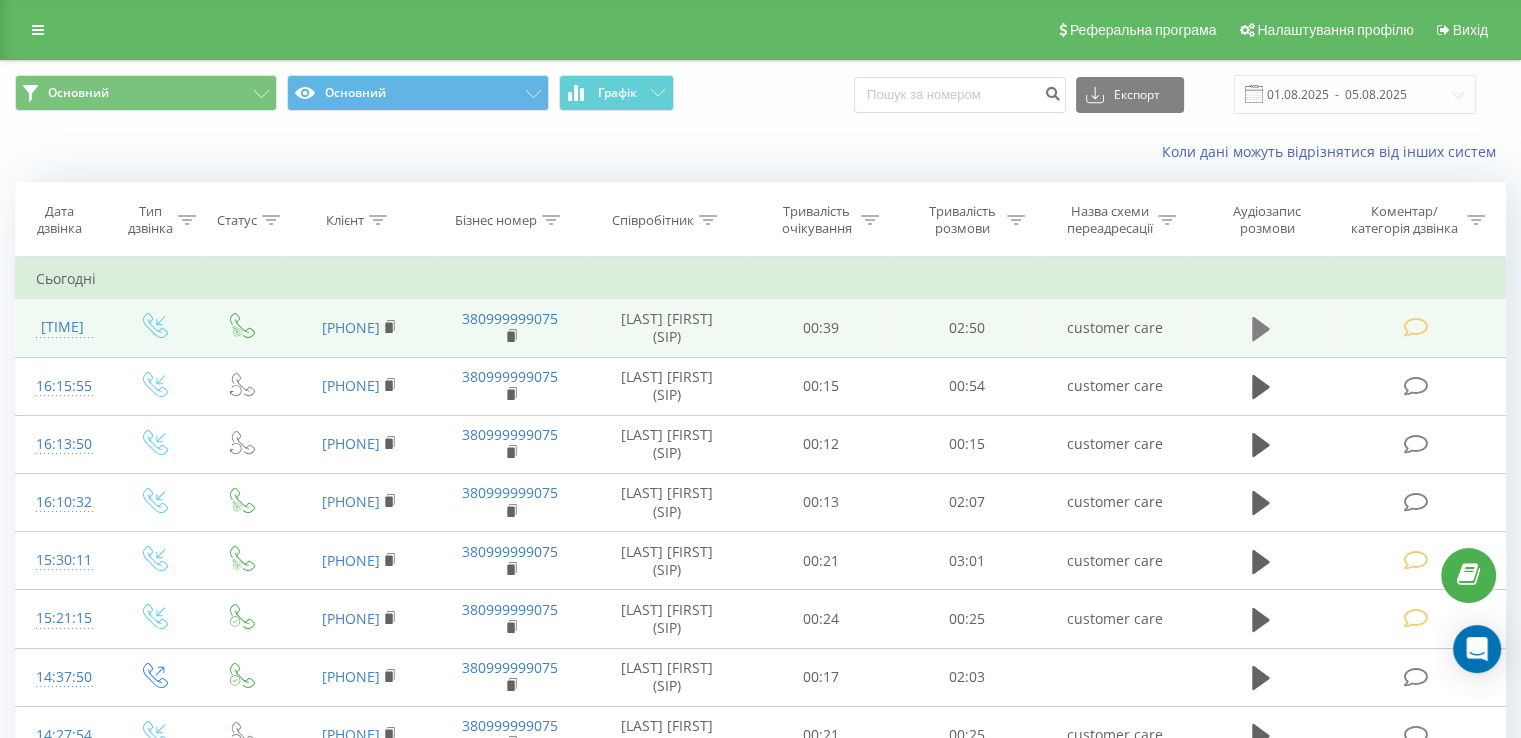 click at bounding box center (1261, 329) 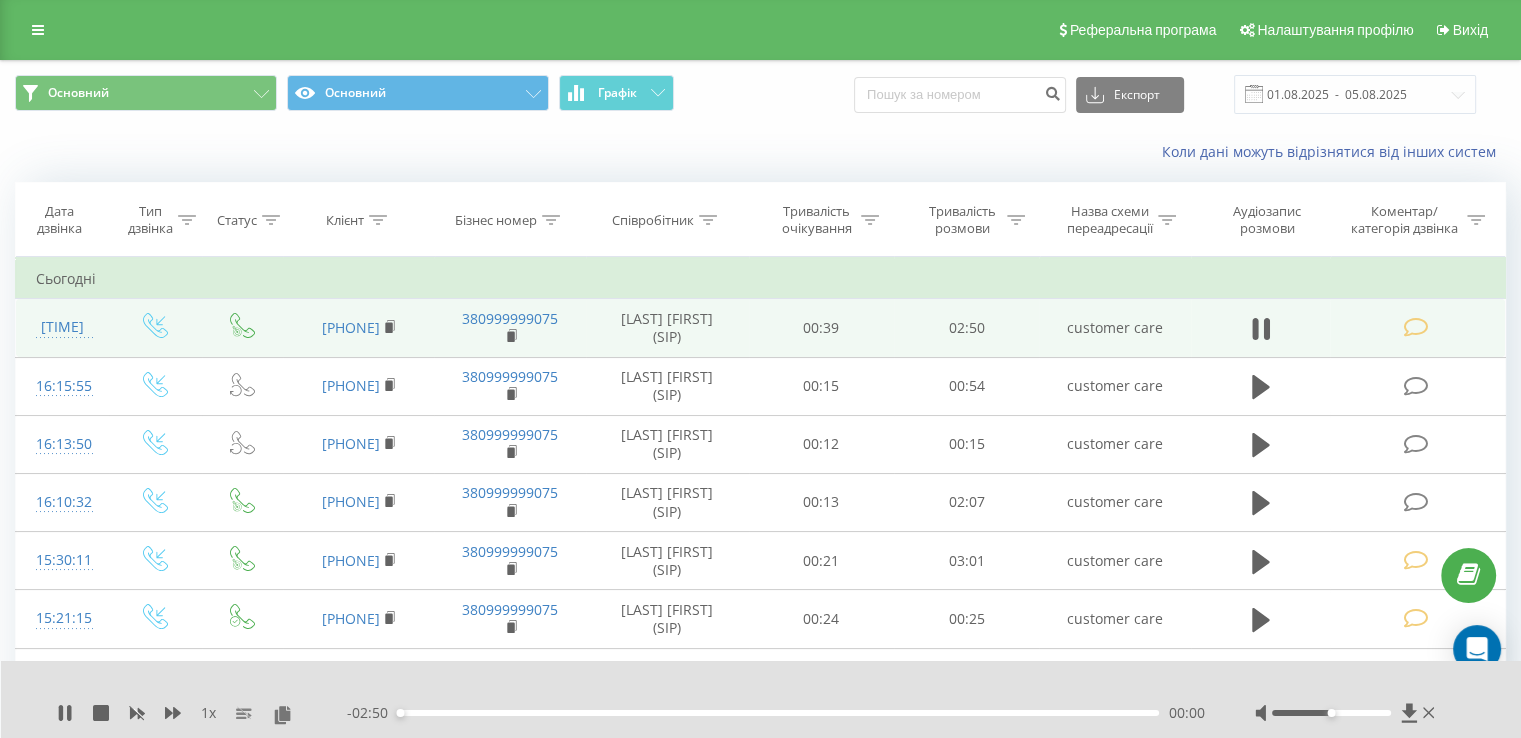 click on "00:00" at bounding box center (778, 713) 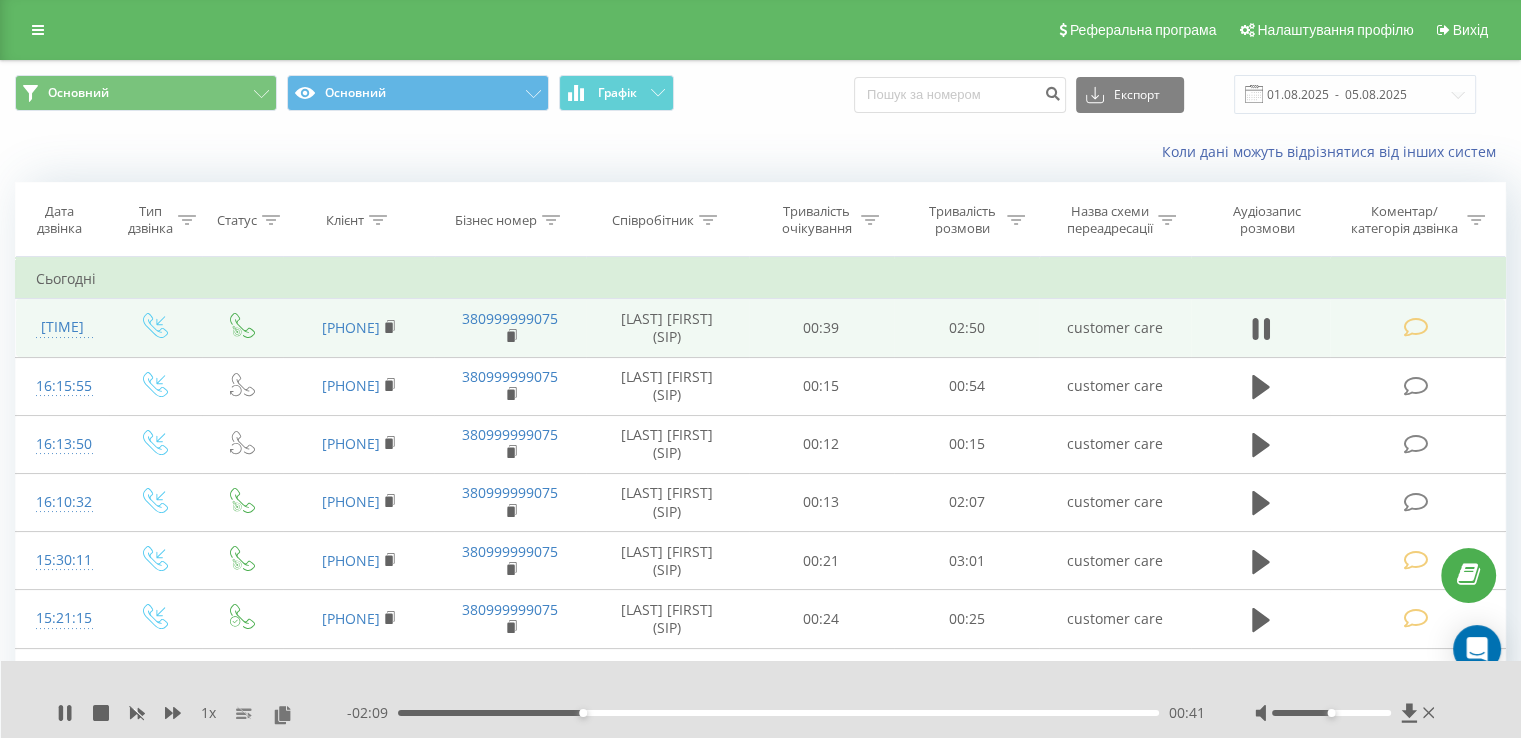 click on "00:41" at bounding box center (778, 713) 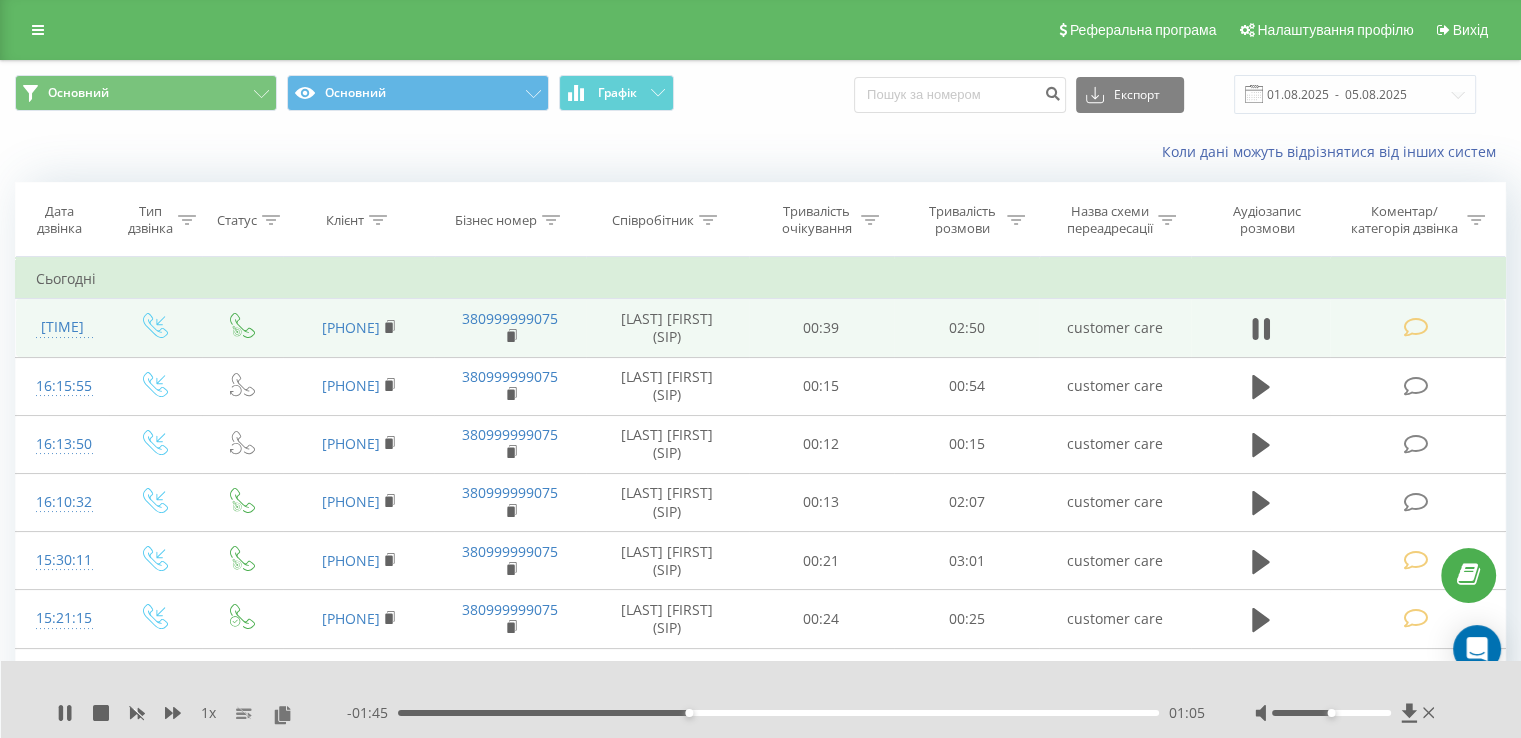 click on "- [TIME] [TIME]   [TIME]" at bounding box center [776, 713] 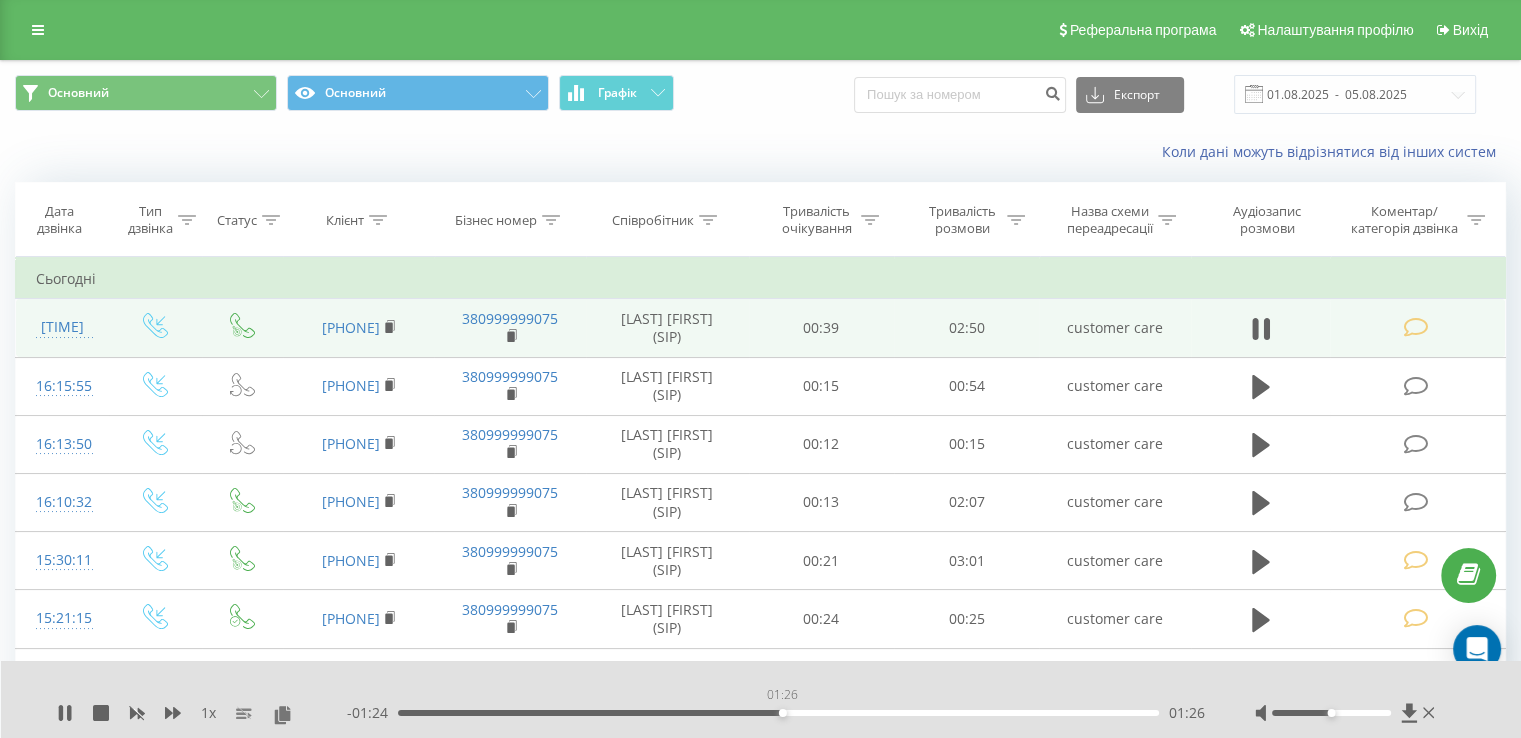 click on "01:26" at bounding box center (778, 713) 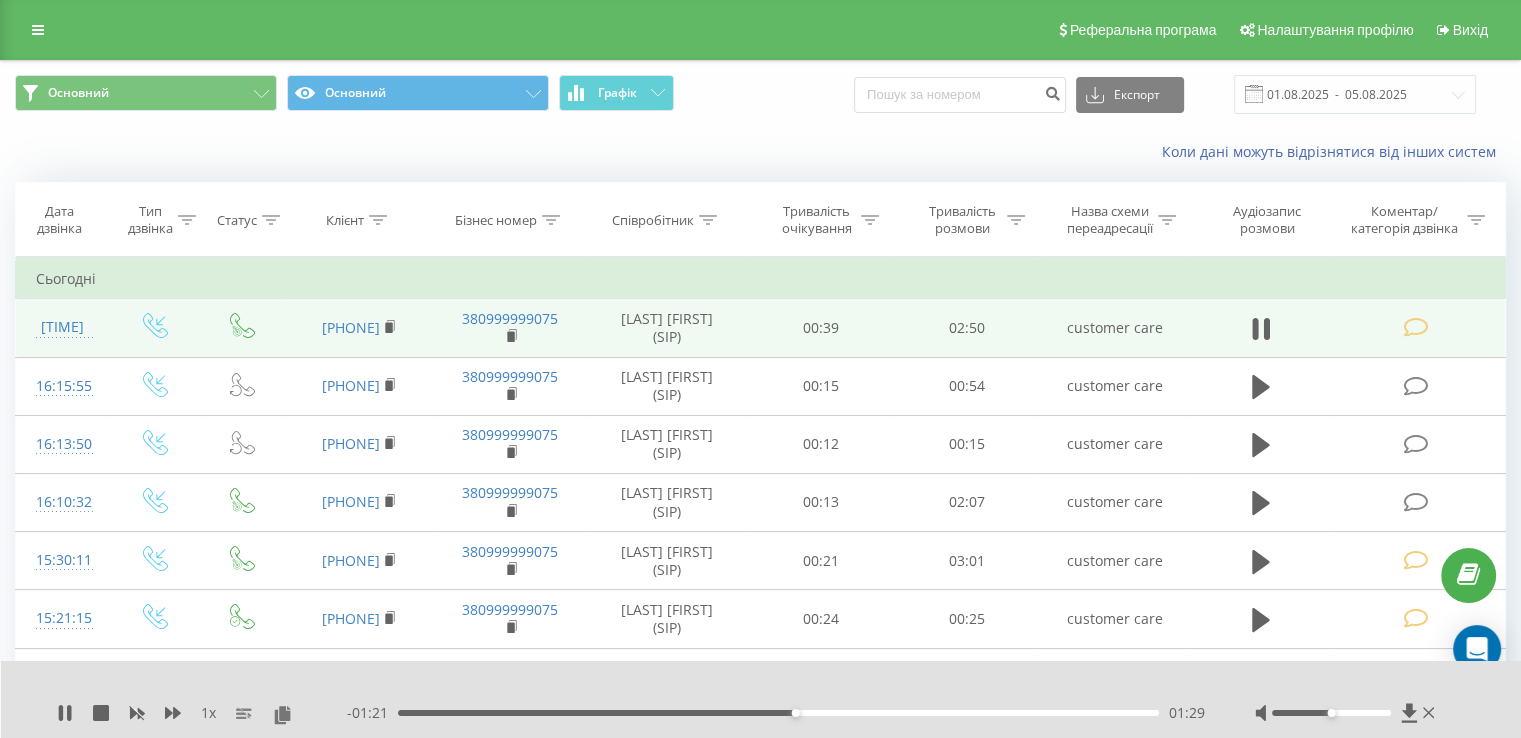 click on "- [TIME] [TIME]   [TIME]" at bounding box center [776, 713] 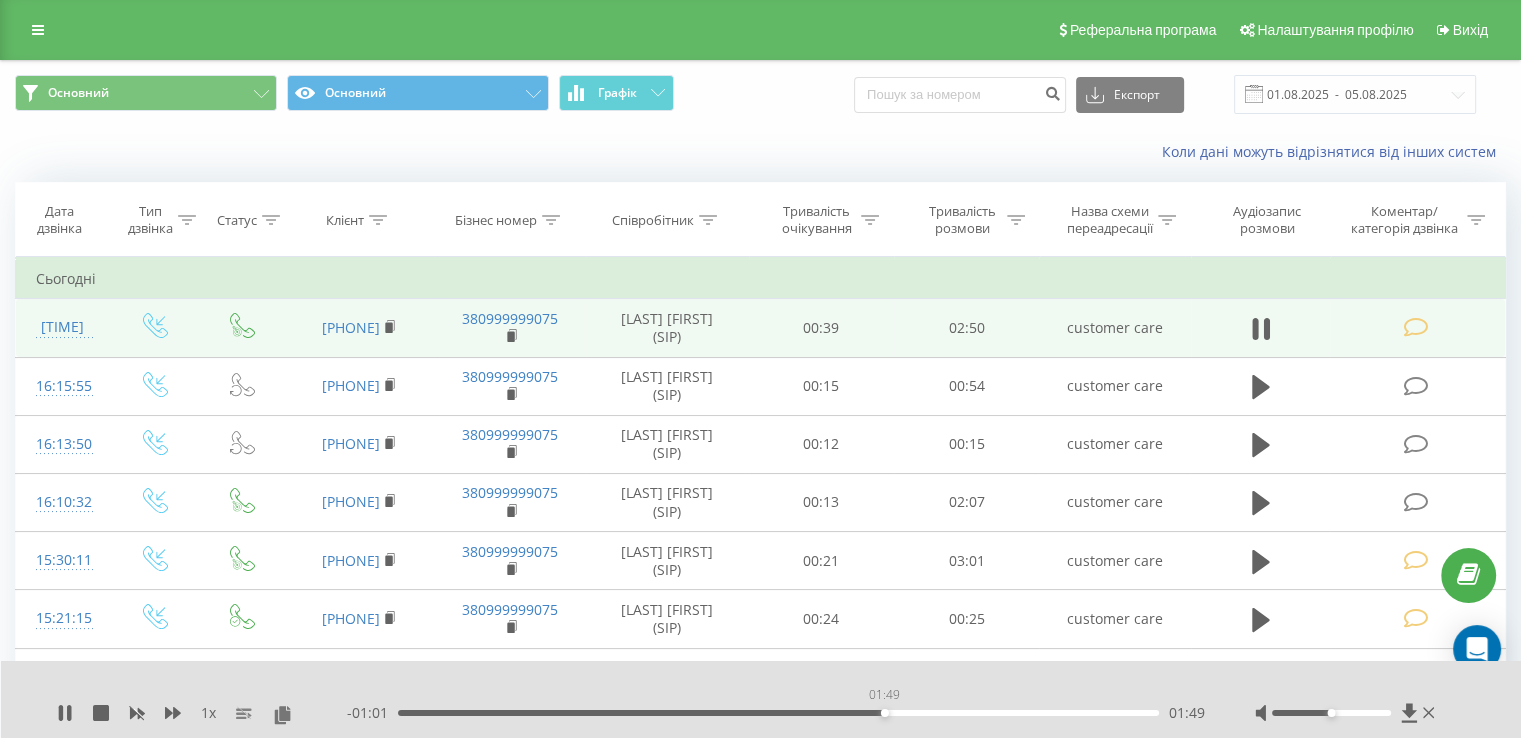 click on "01:49" at bounding box center (778, 713) 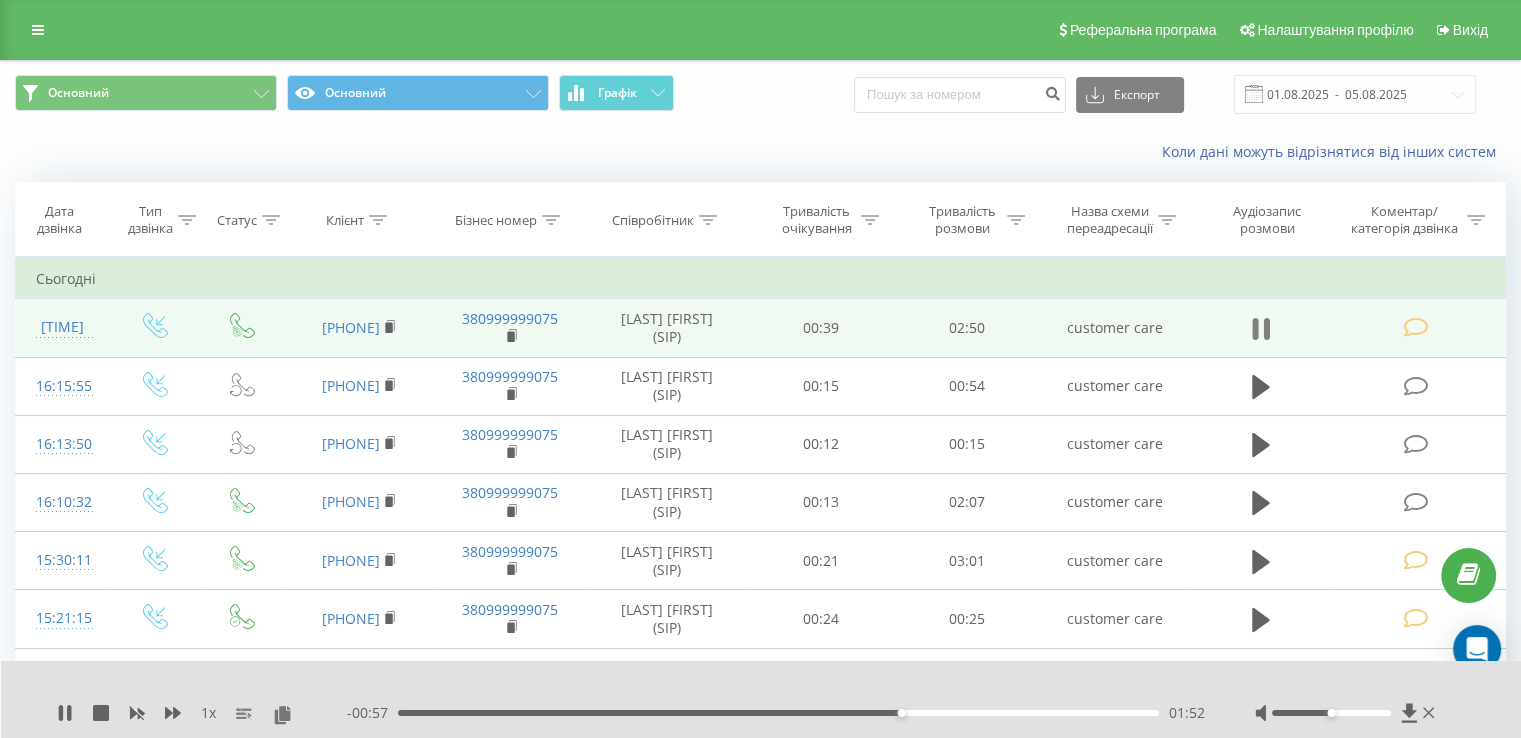 click 